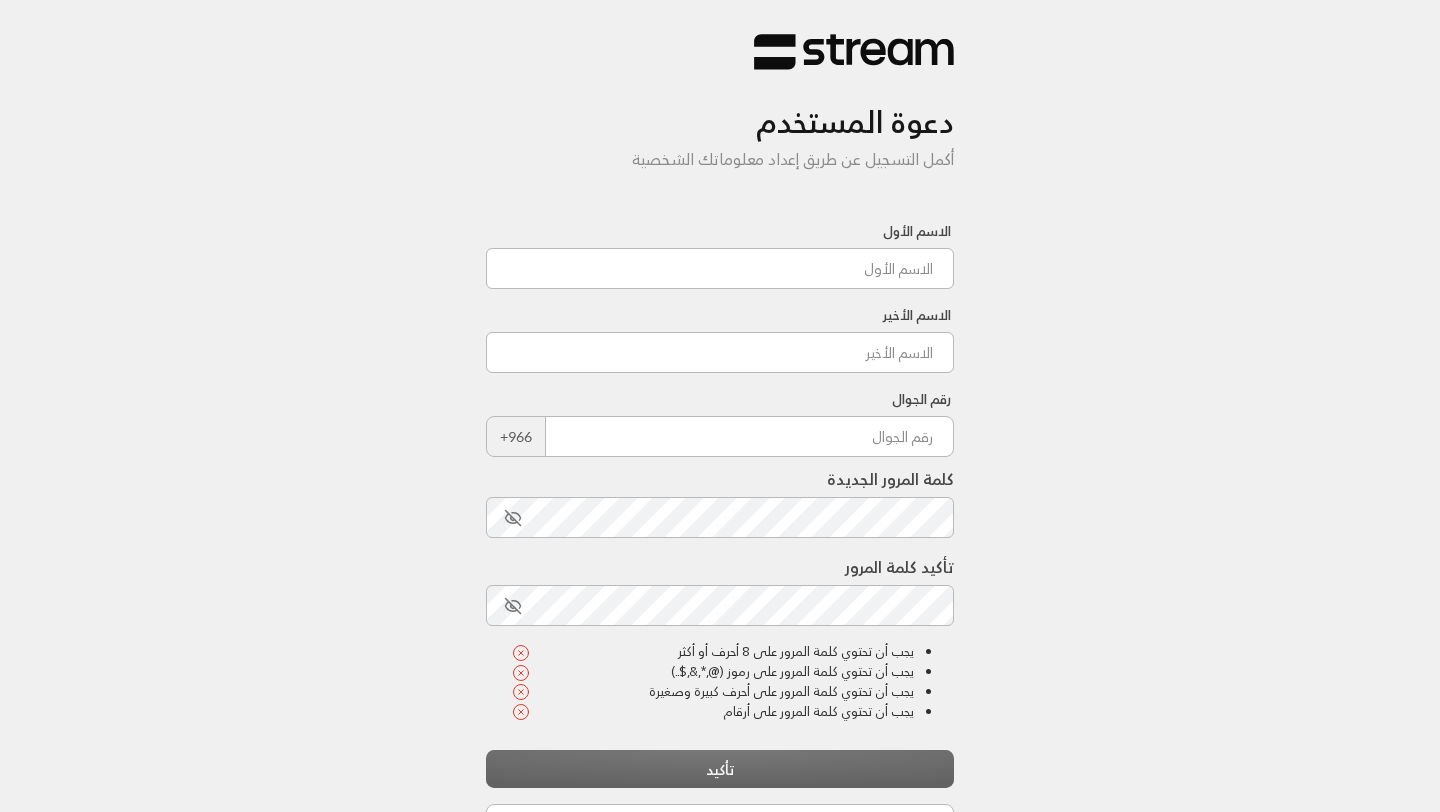 scroll, scrollTop: 0, scrollLeft: 0, axis: both 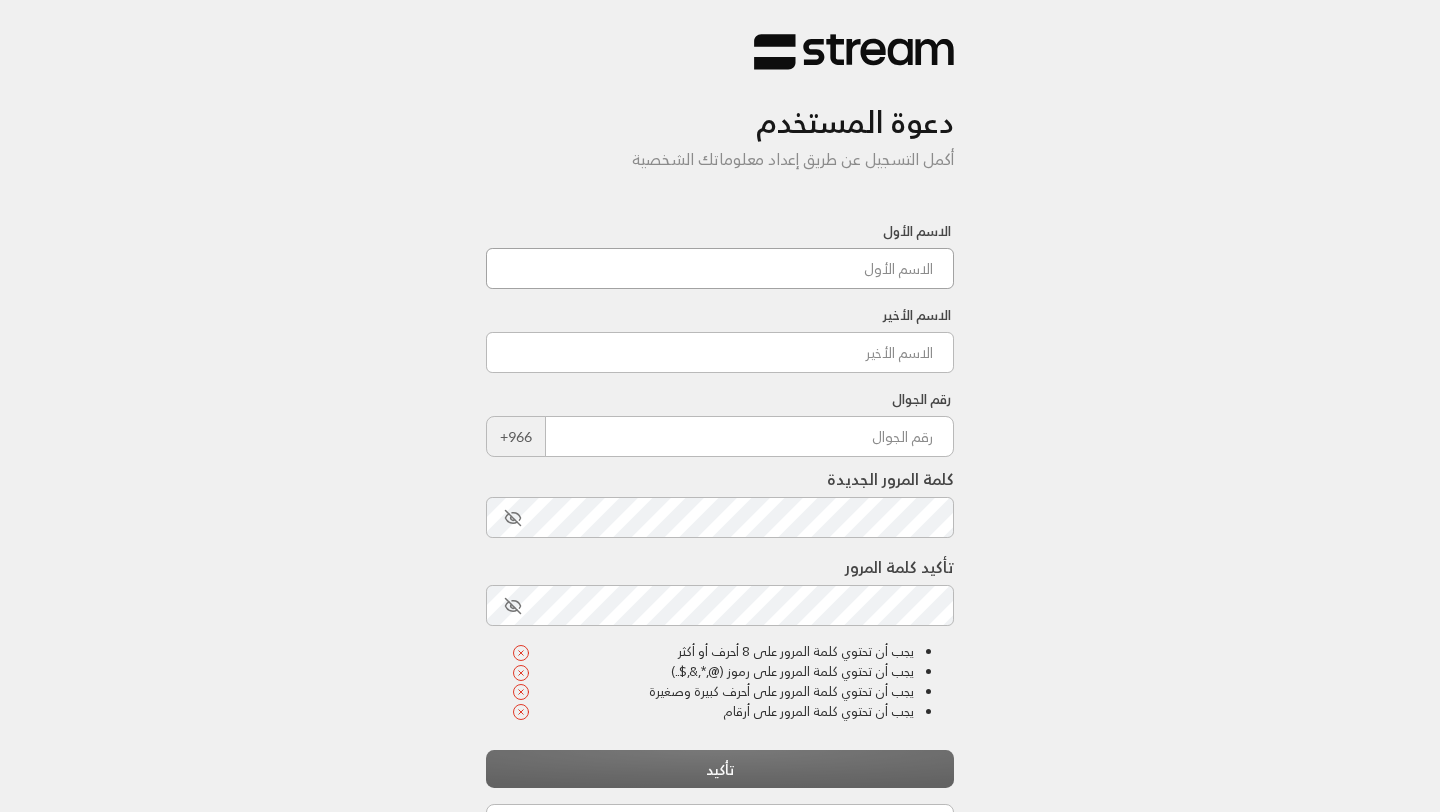 click at bounding box center (720, 268) 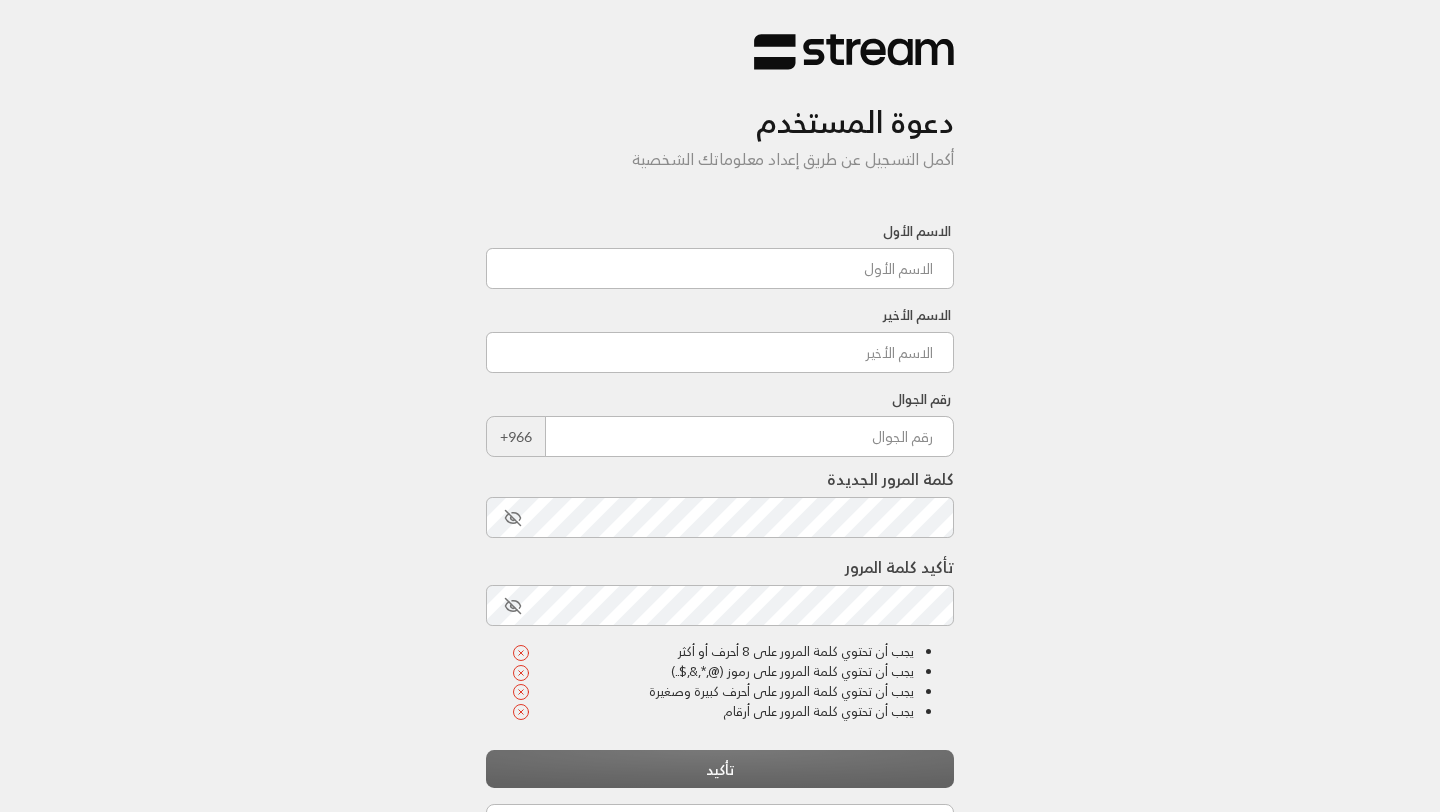 click on "دعوة المستخدم أكمل التسجيل عن طريق إعداد معلوماتك الشخصية الاسم الأول [FIRST] الاسم الأخير [LAST] رقم الجوال [PHONE] كلمة المرور الجديدة تأكيد كلمة المرور يجب أن تحتوي كلمة المرور على 8 أحرف أو أكثر يجب أن تحتوي كلمة المرور على رموز (@,*,&,$..) يجب أن تحتوي كلمة المرور على أحرف كبيرة وصغيرة يجب أن تحتوي كلمة المرور على أرقام تأكيد العودة لتسجيل الدخول English     تواصل معنا" at bounding box center (720, 471) 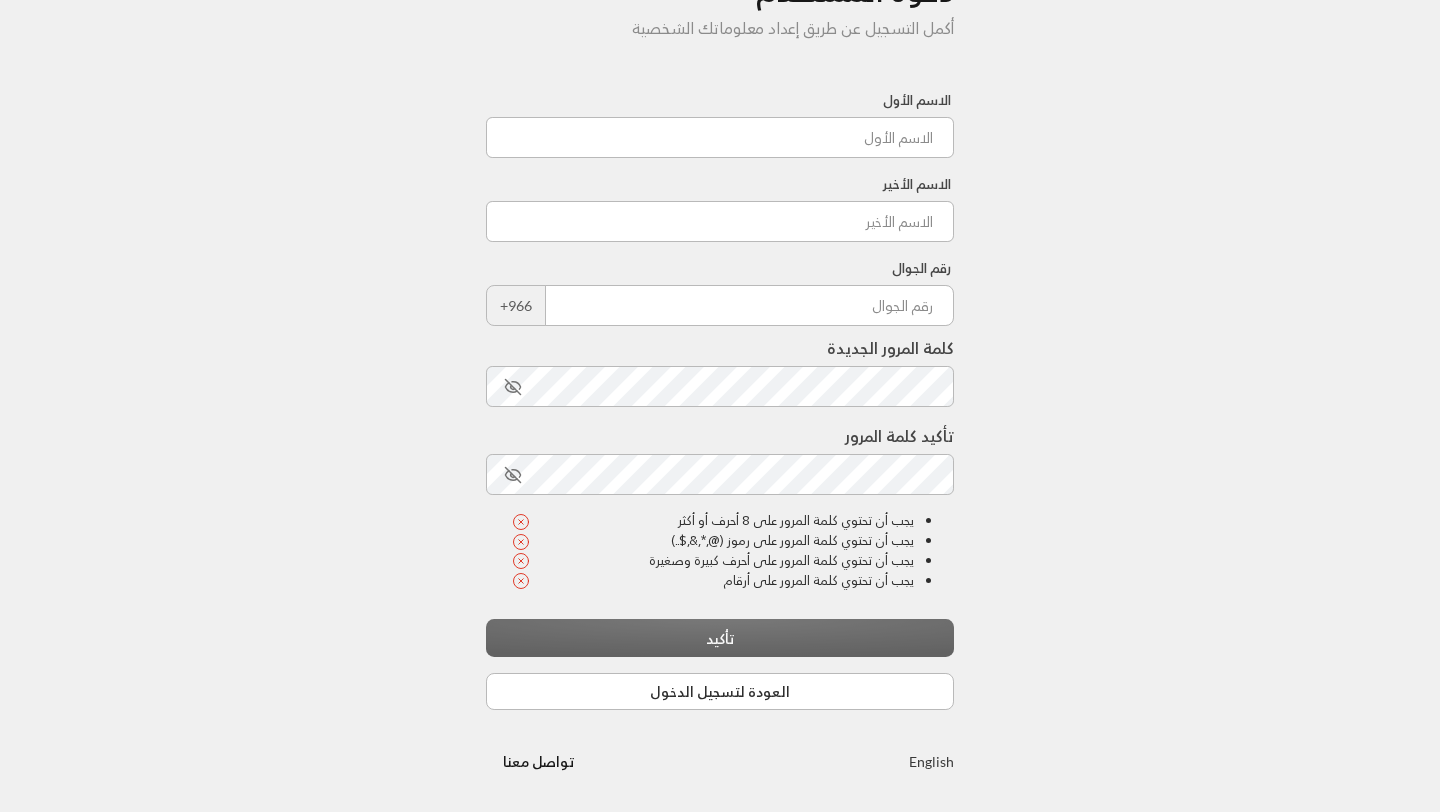click on "English" at bounding box center (931, 761) 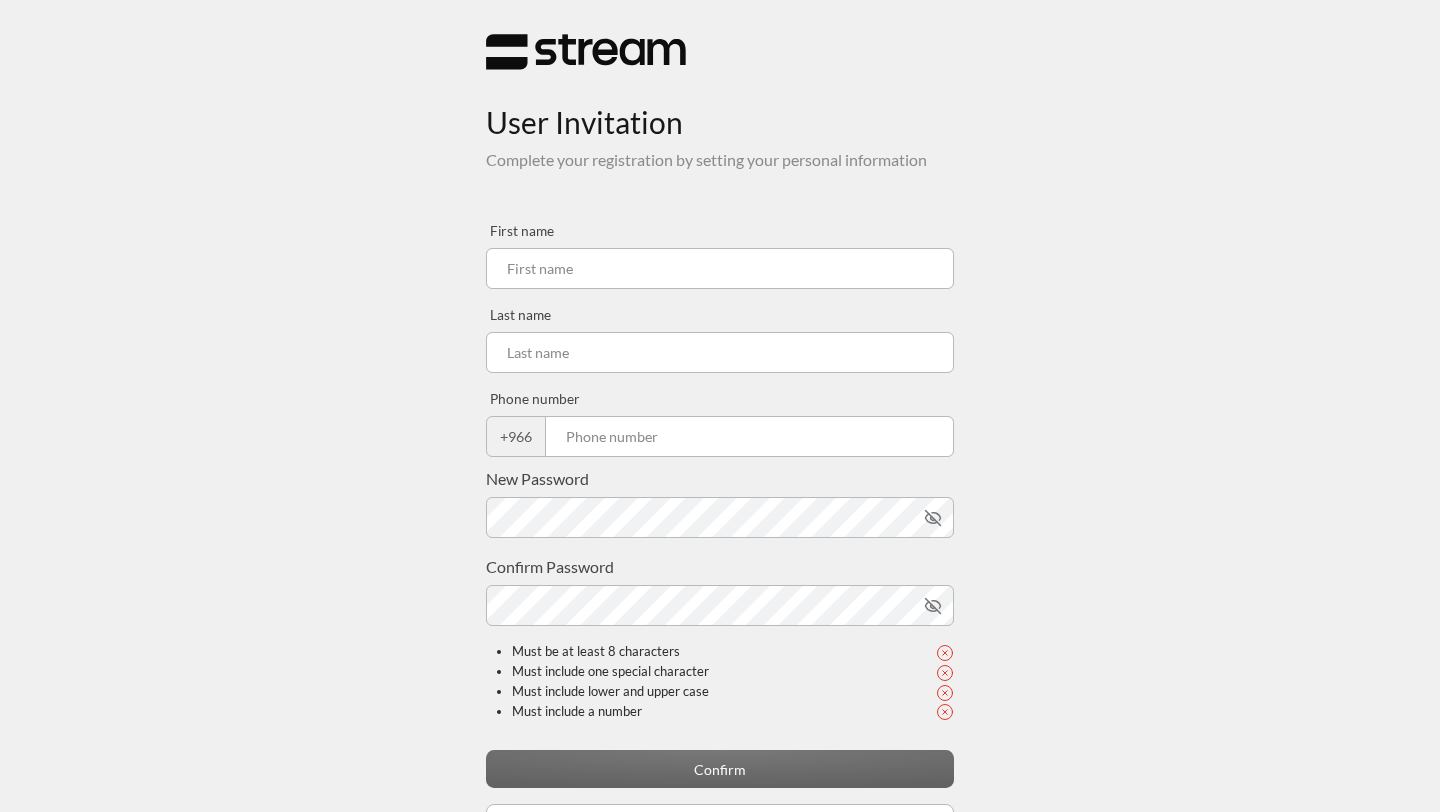 scroll, scrollTop: 0, scrollLeft: 0, axis: both 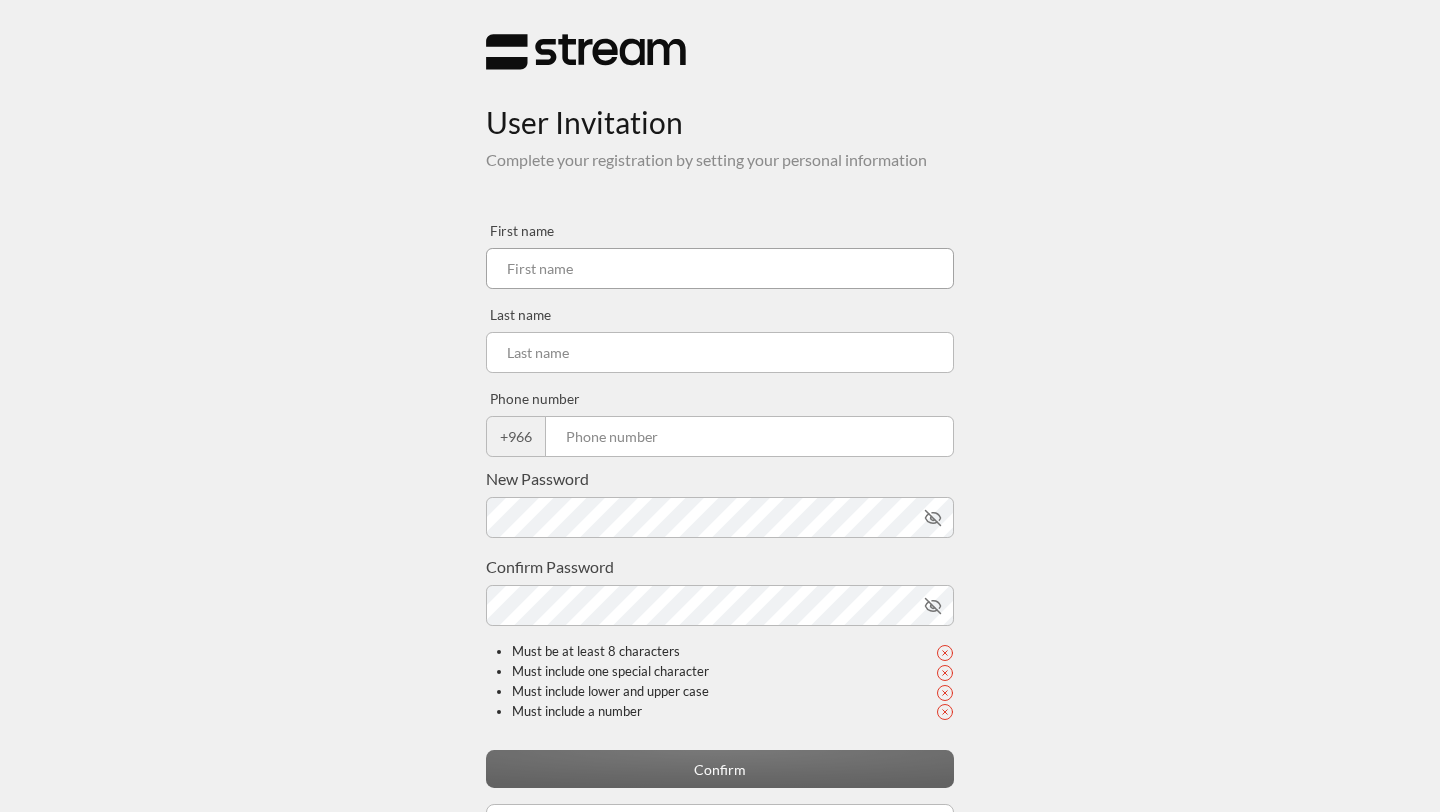 click at bounding box center [720, 268] 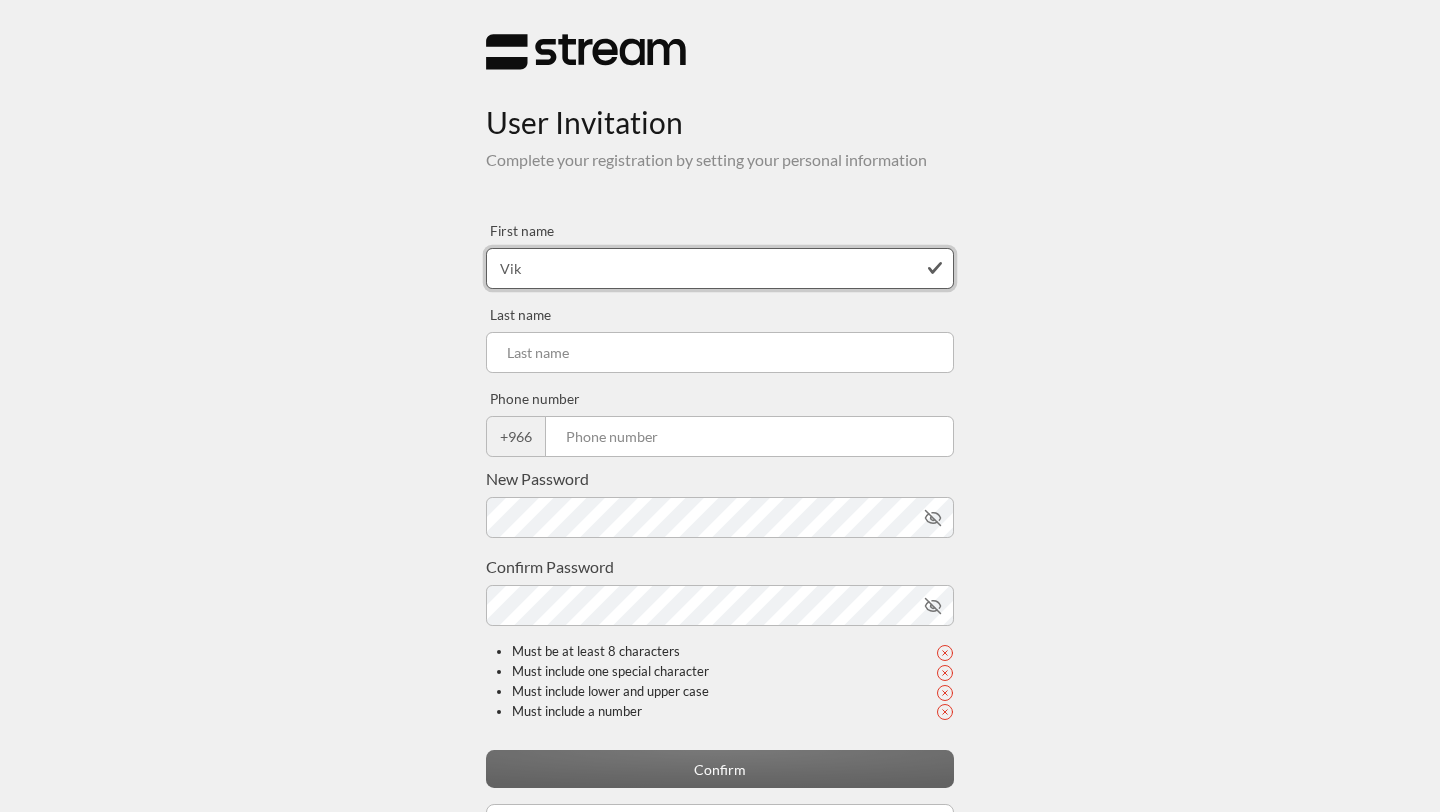 type on "[FIRST]" 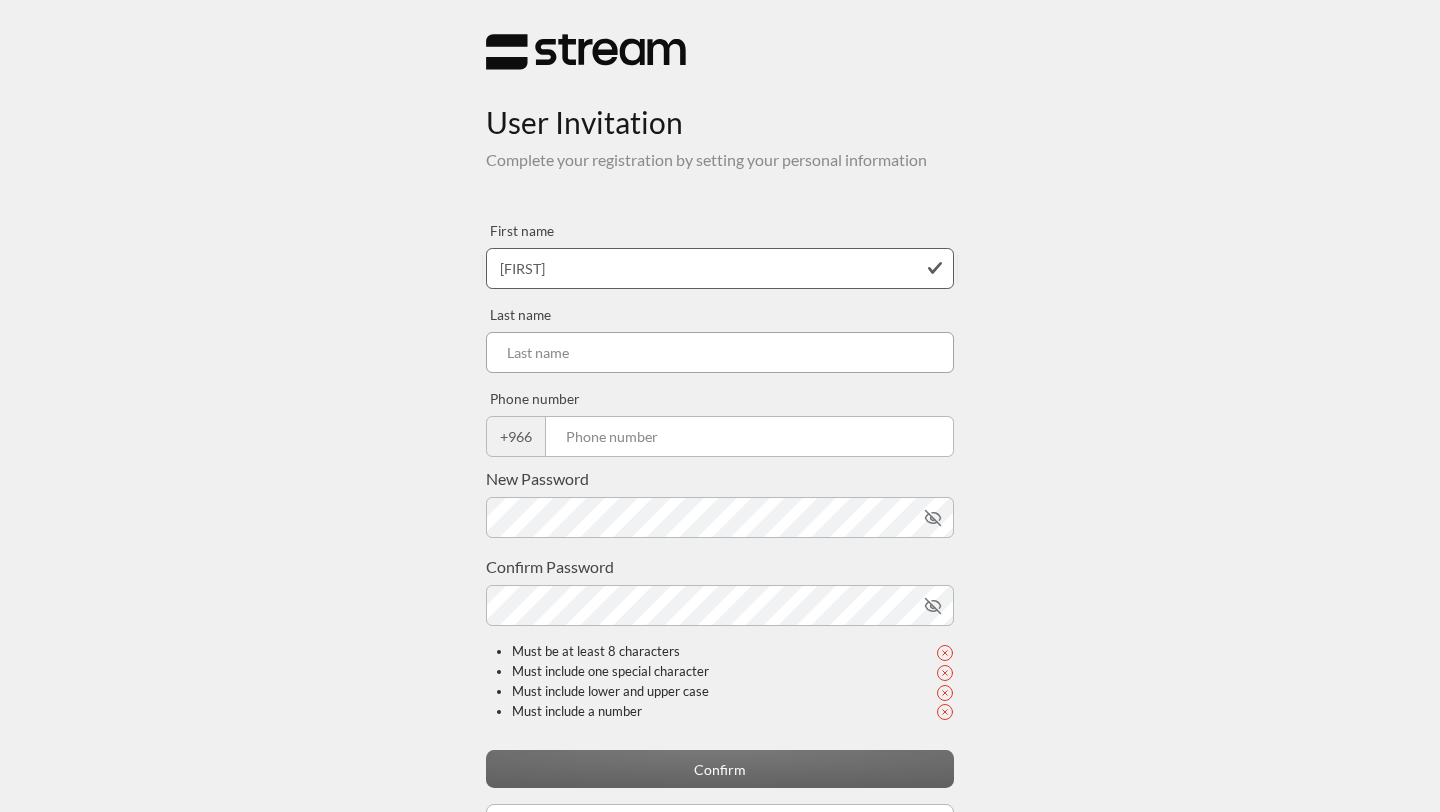 click at bounding box center [720, 352] 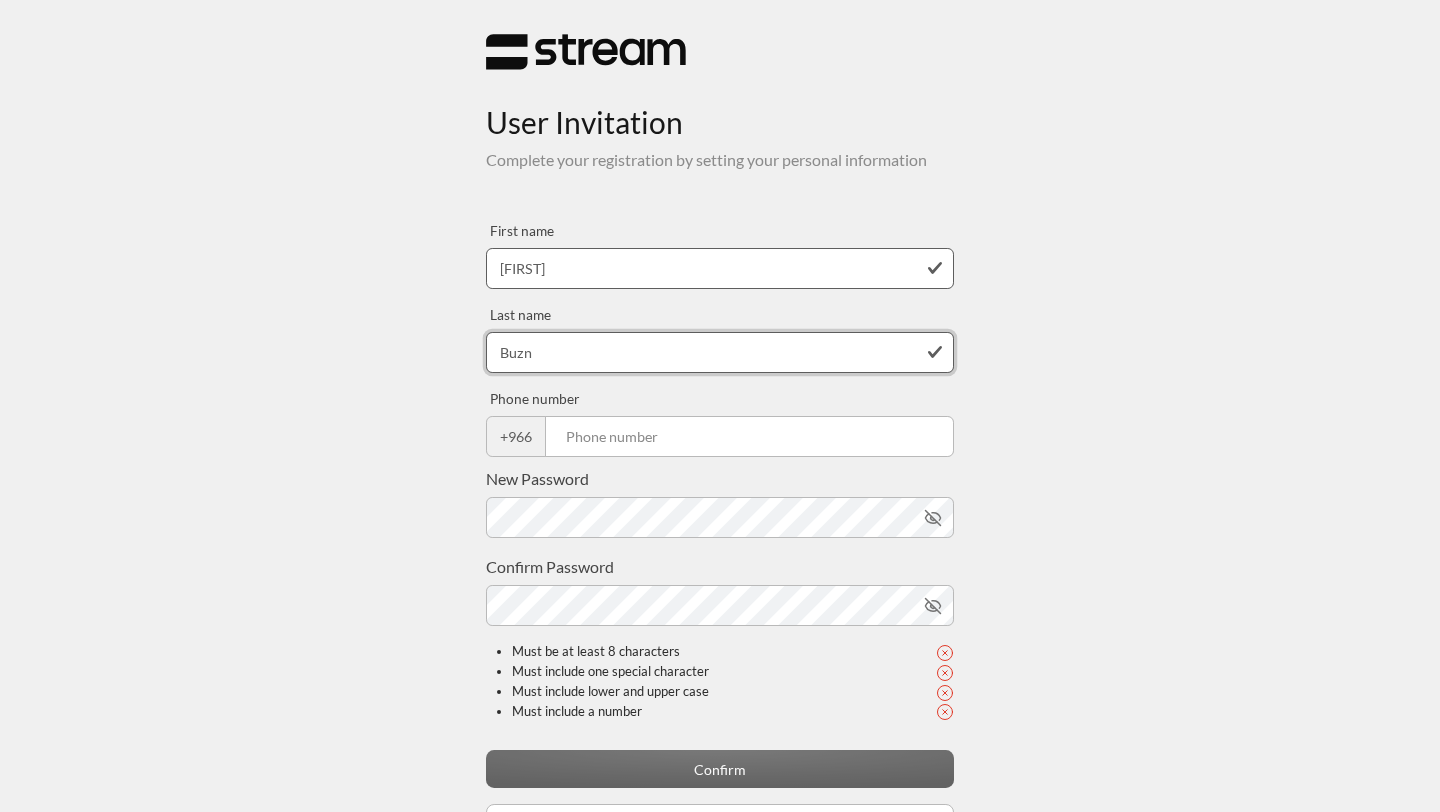 type on "[LAST]" 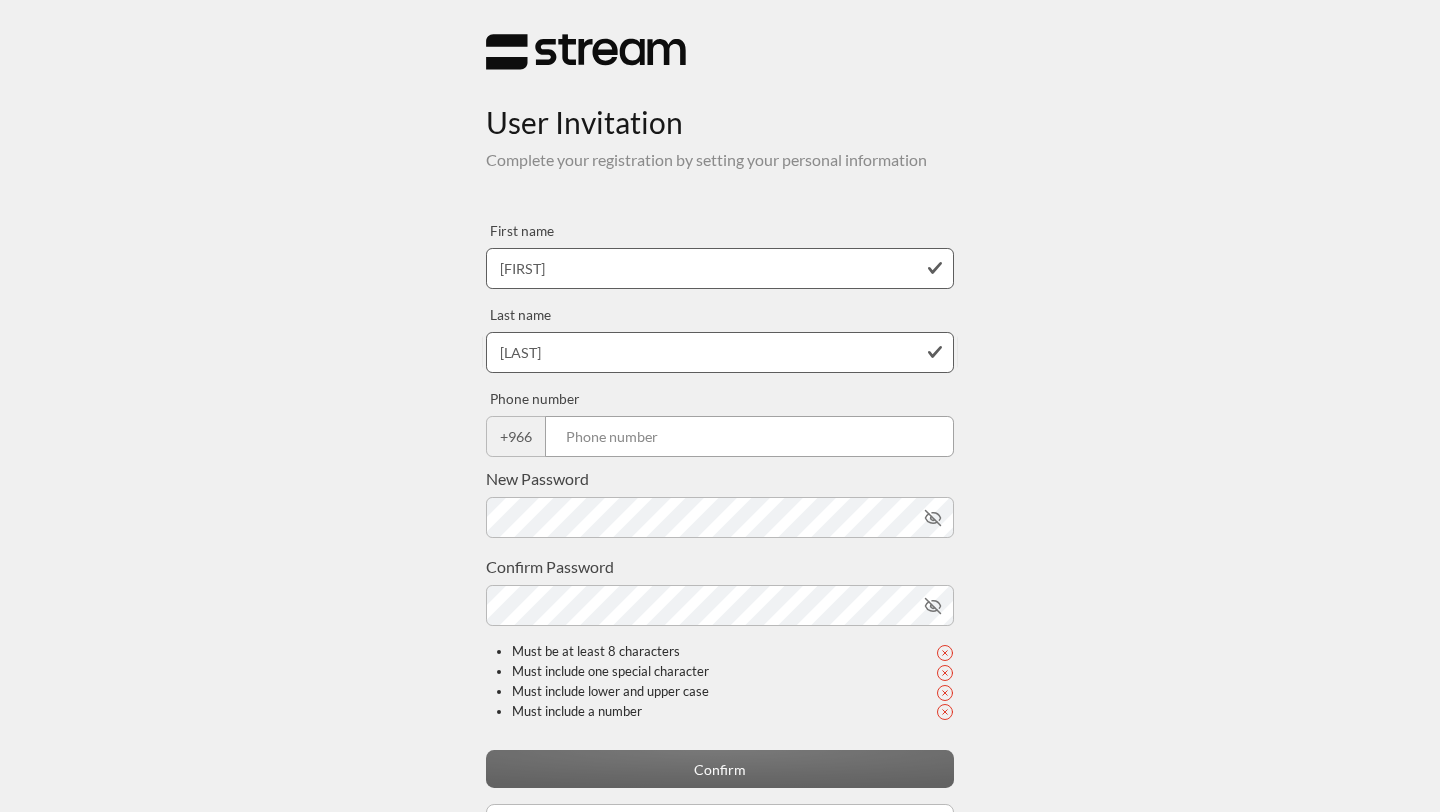 click at bounding box center (749, 436) 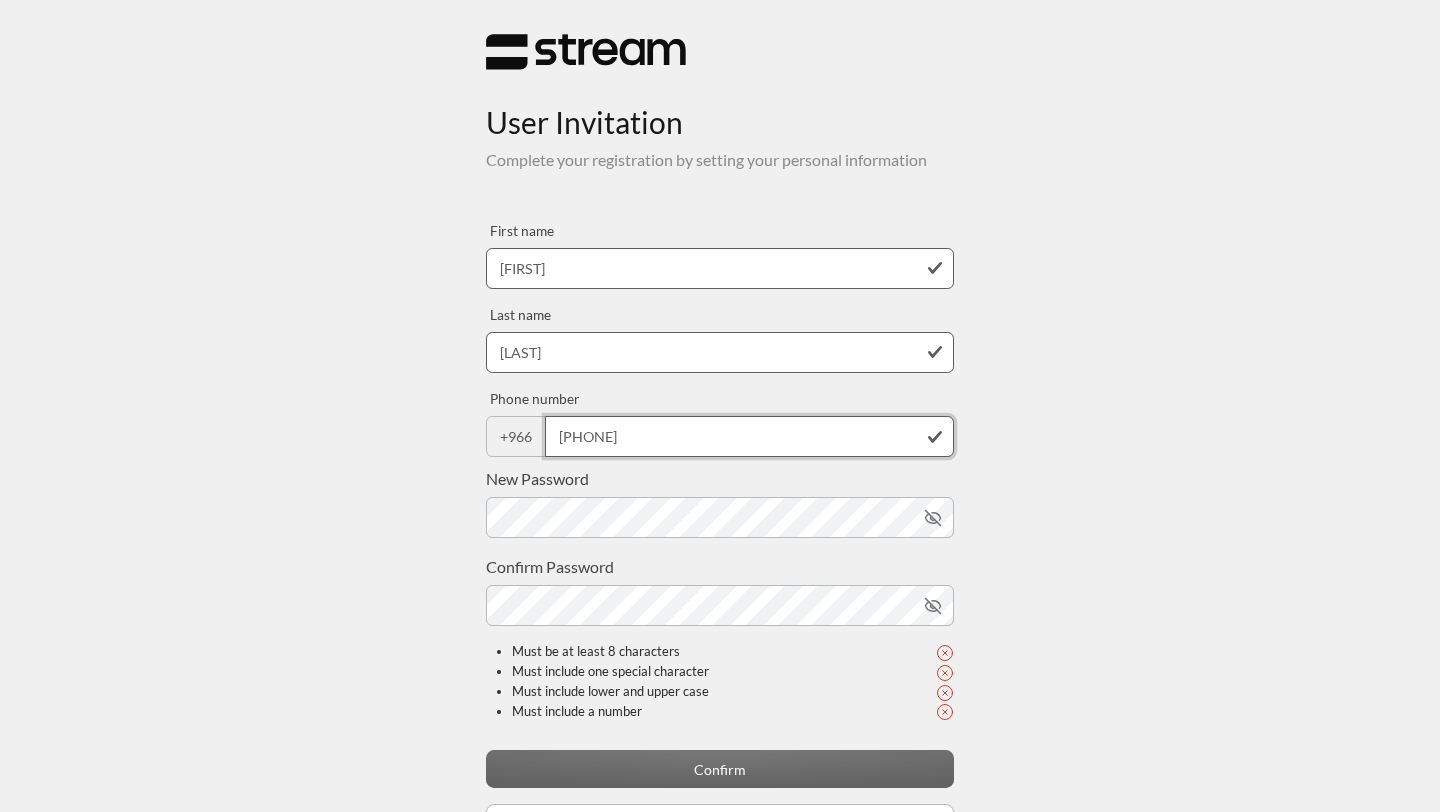 type on "[NUMBER]" 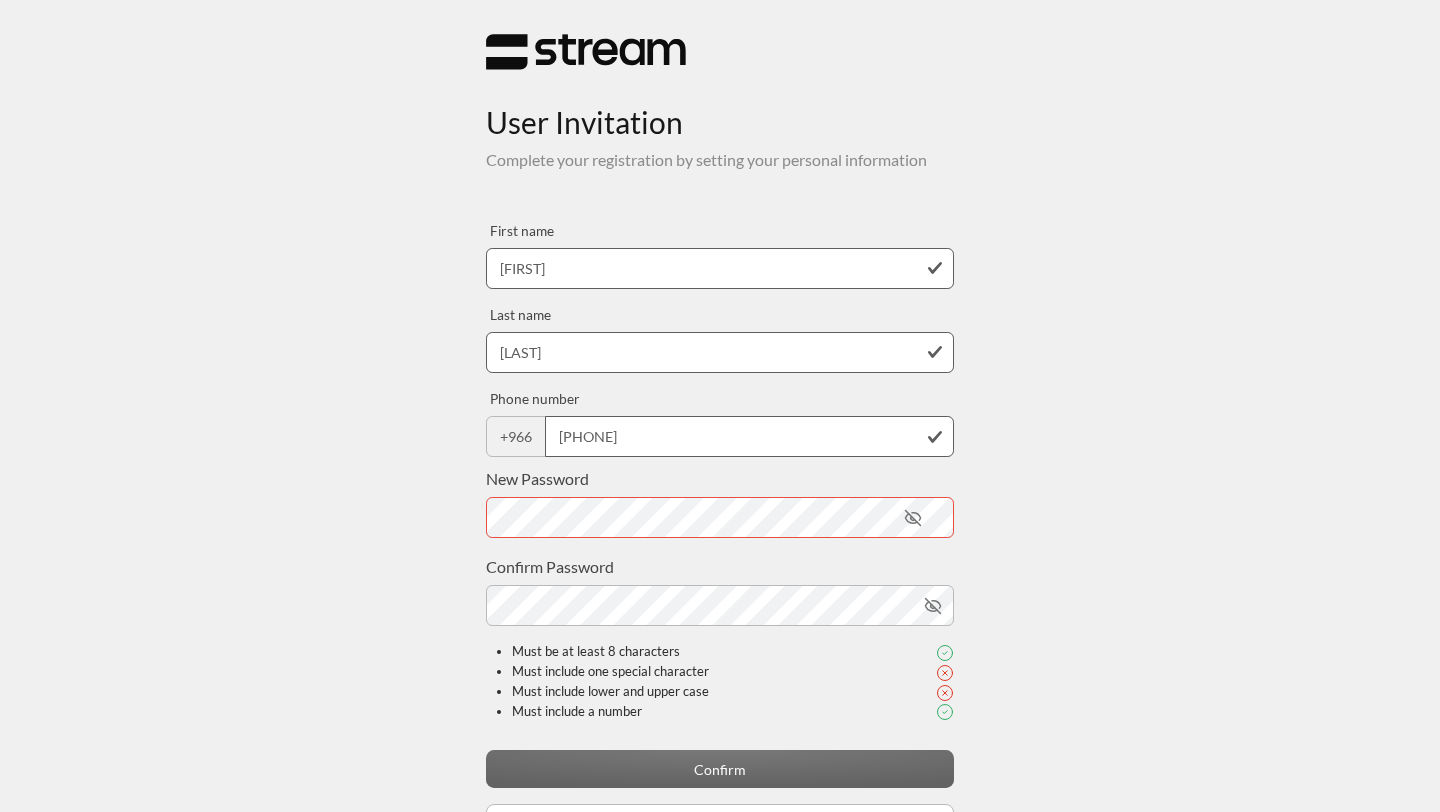 click 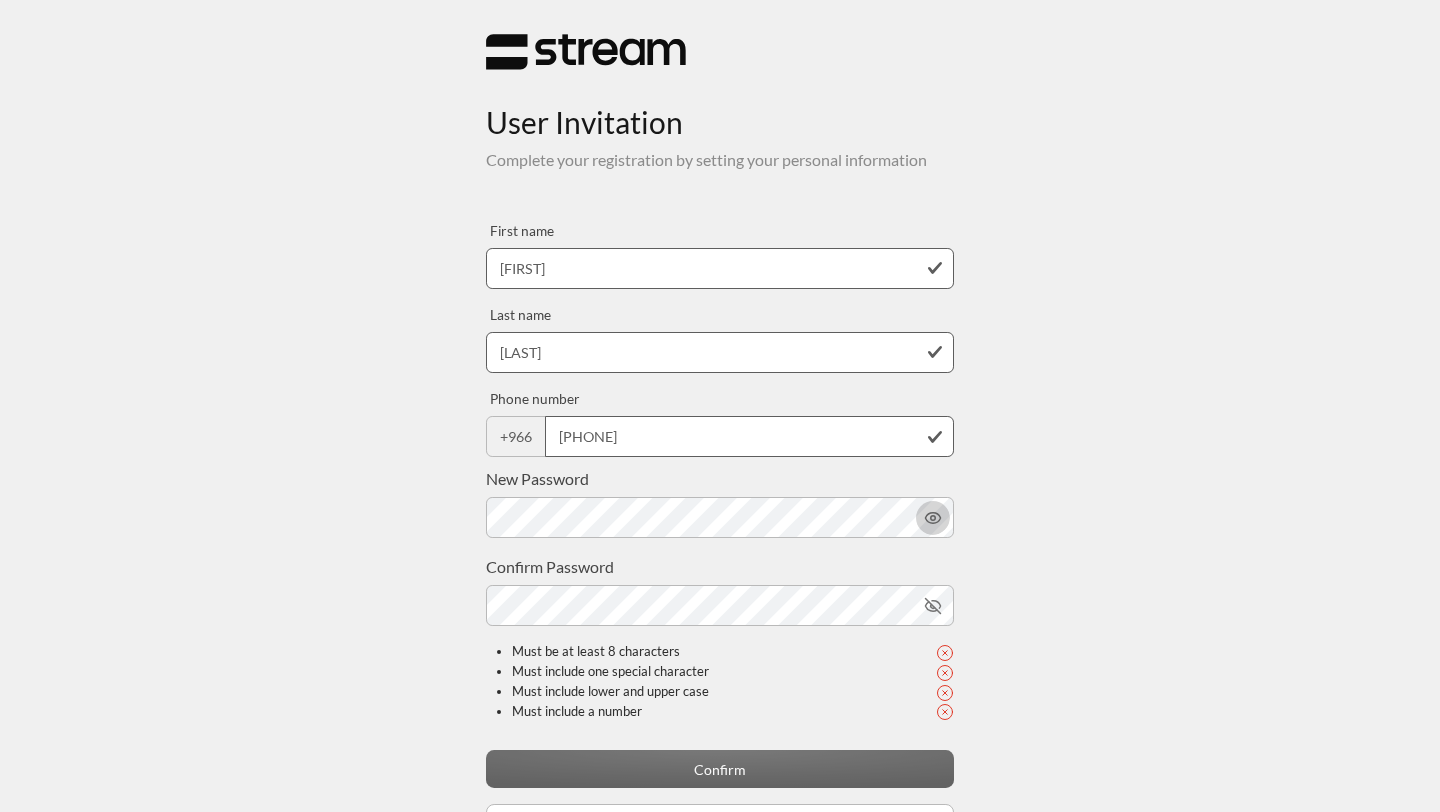 click at bounding box center [933, 518] 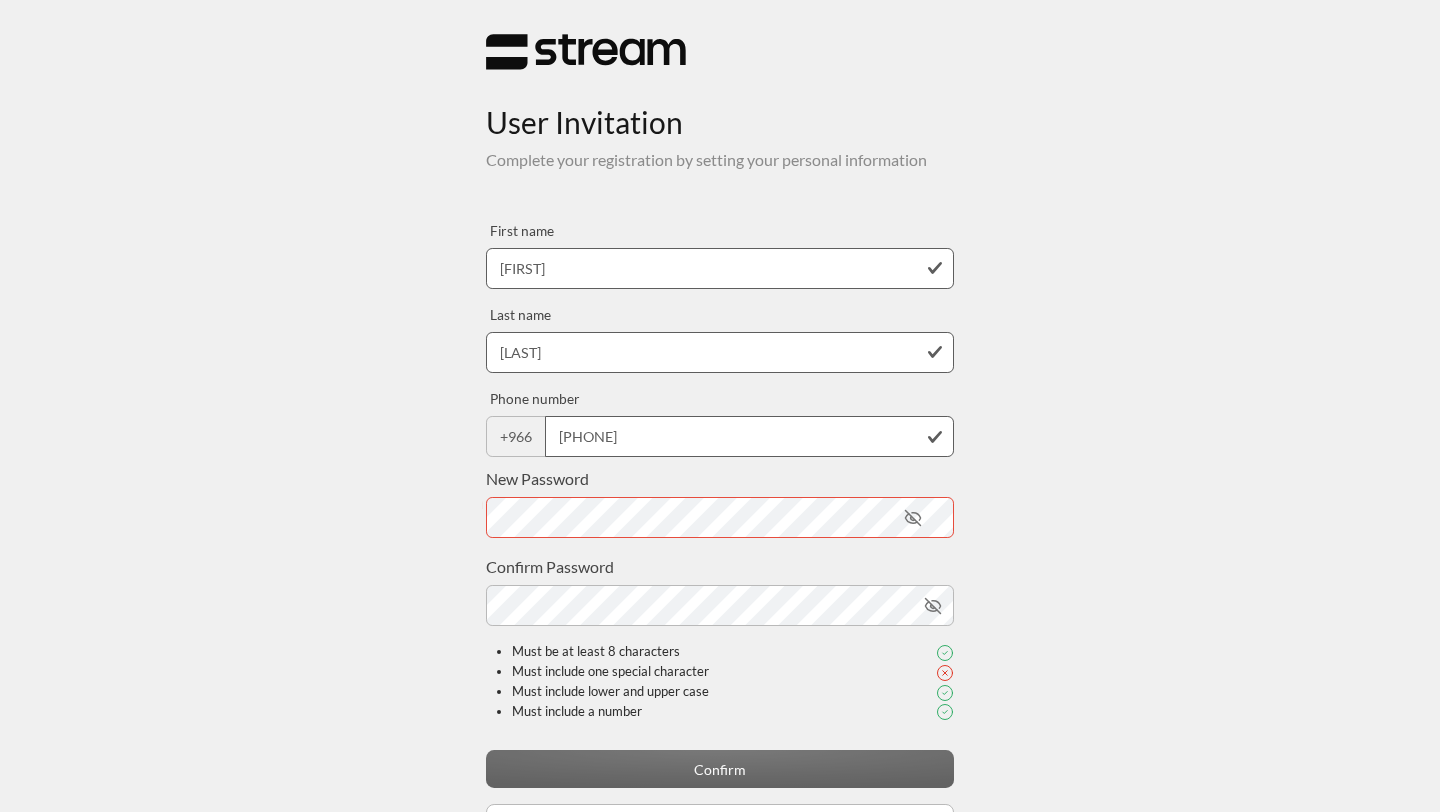 click on "Confirm Password" at bounding box center [720, 590] 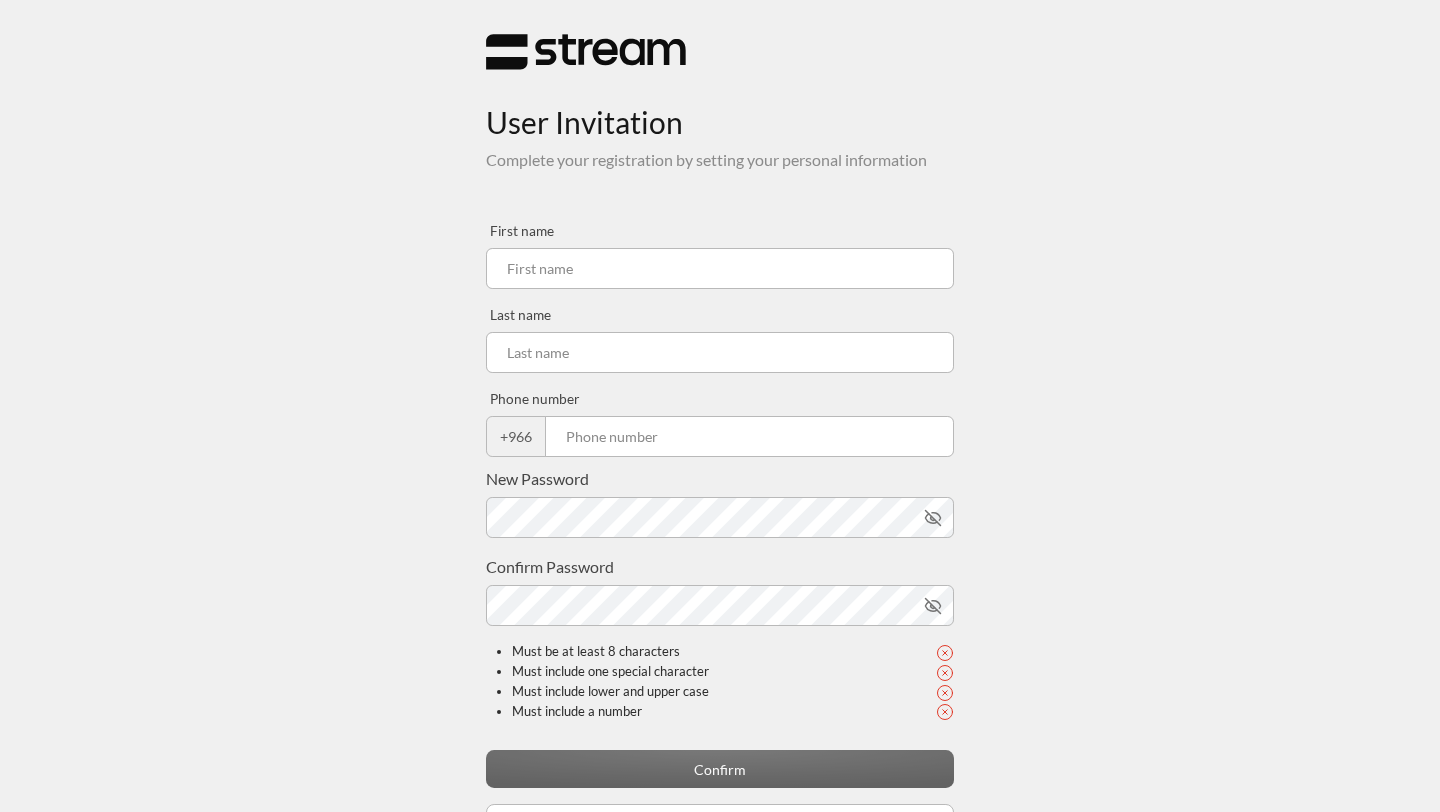 scroll, scrollTop: 0, scrollLeft: 0, axis: both 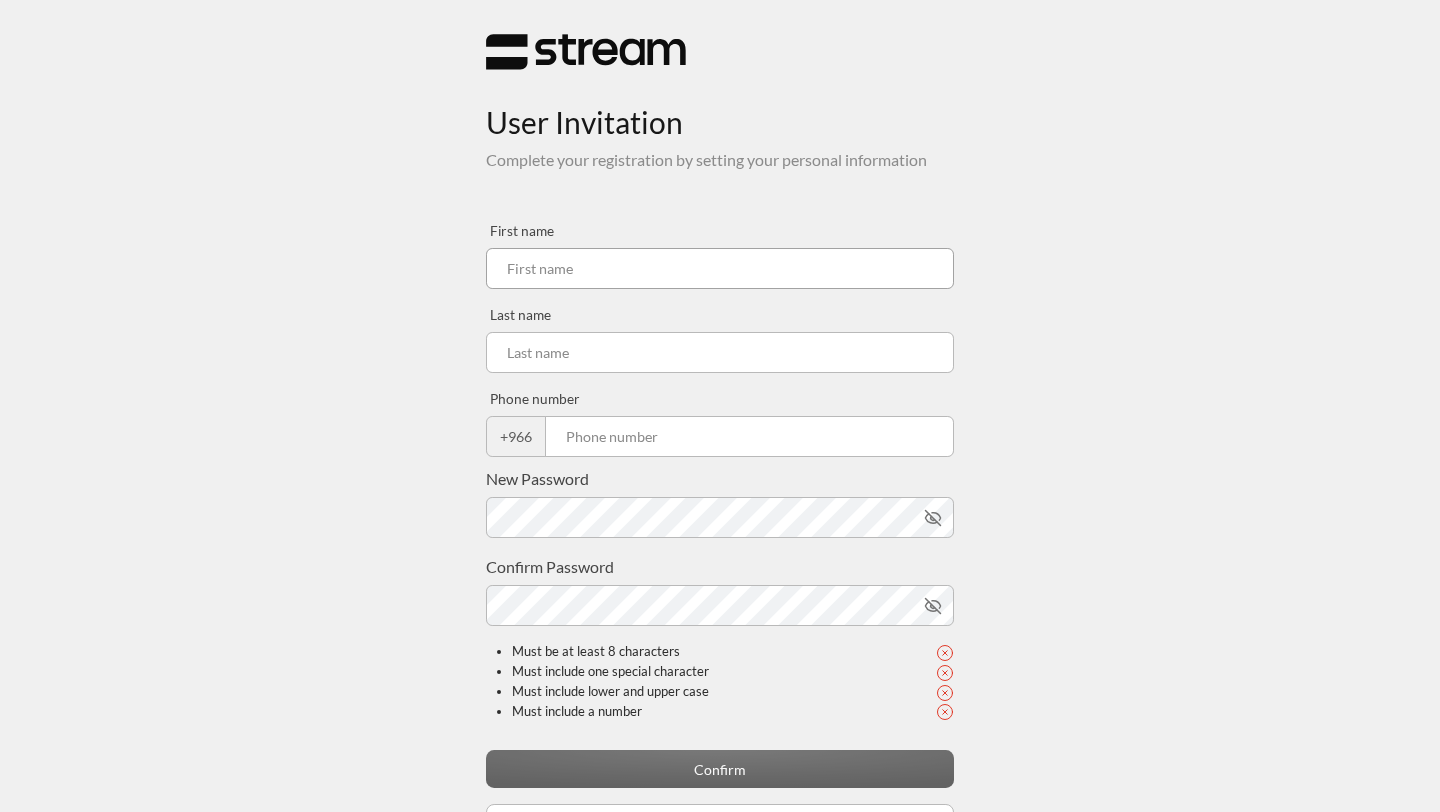 click at bounding box center [720, 268] 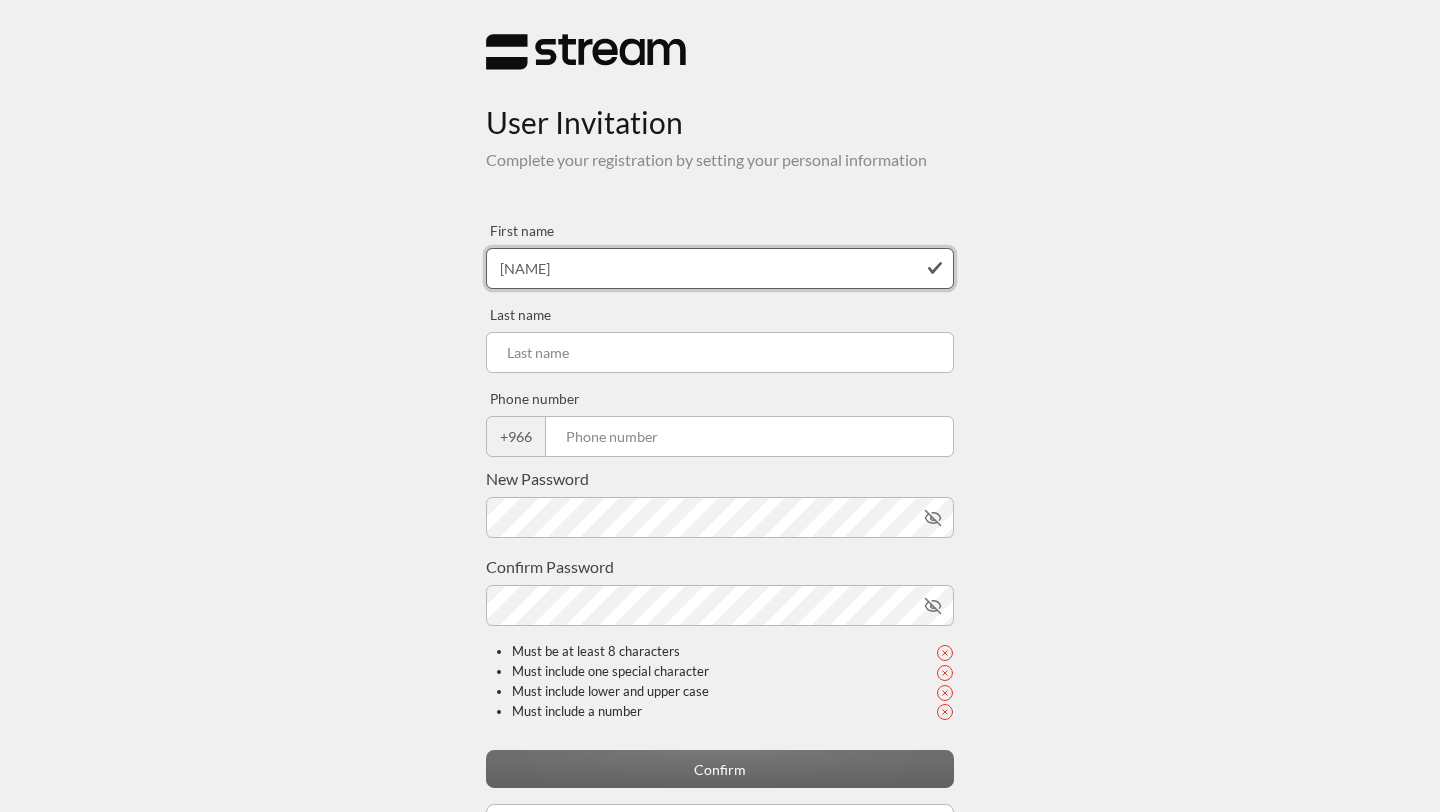 type on "[FIRST]" 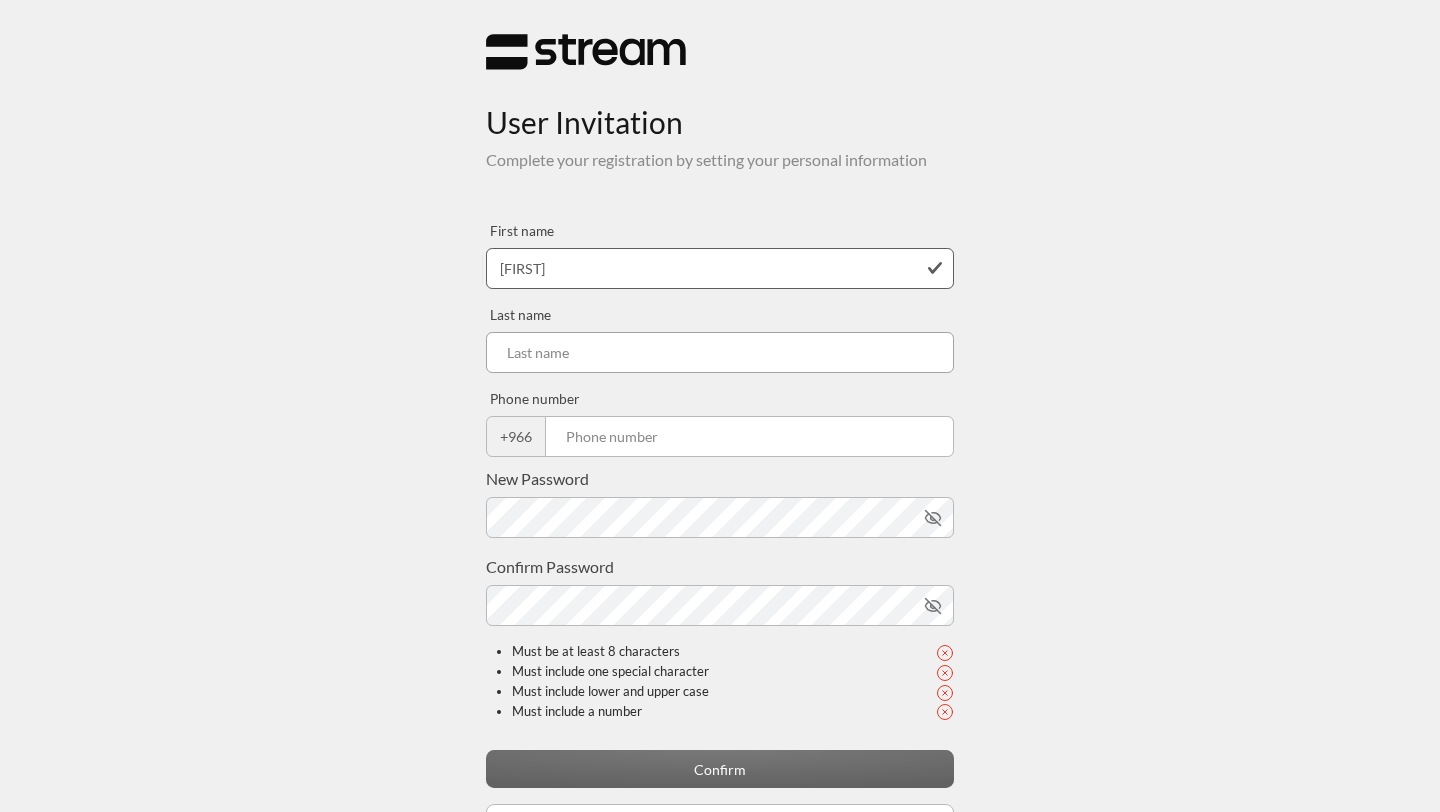 click at bounding box center [720, 352] 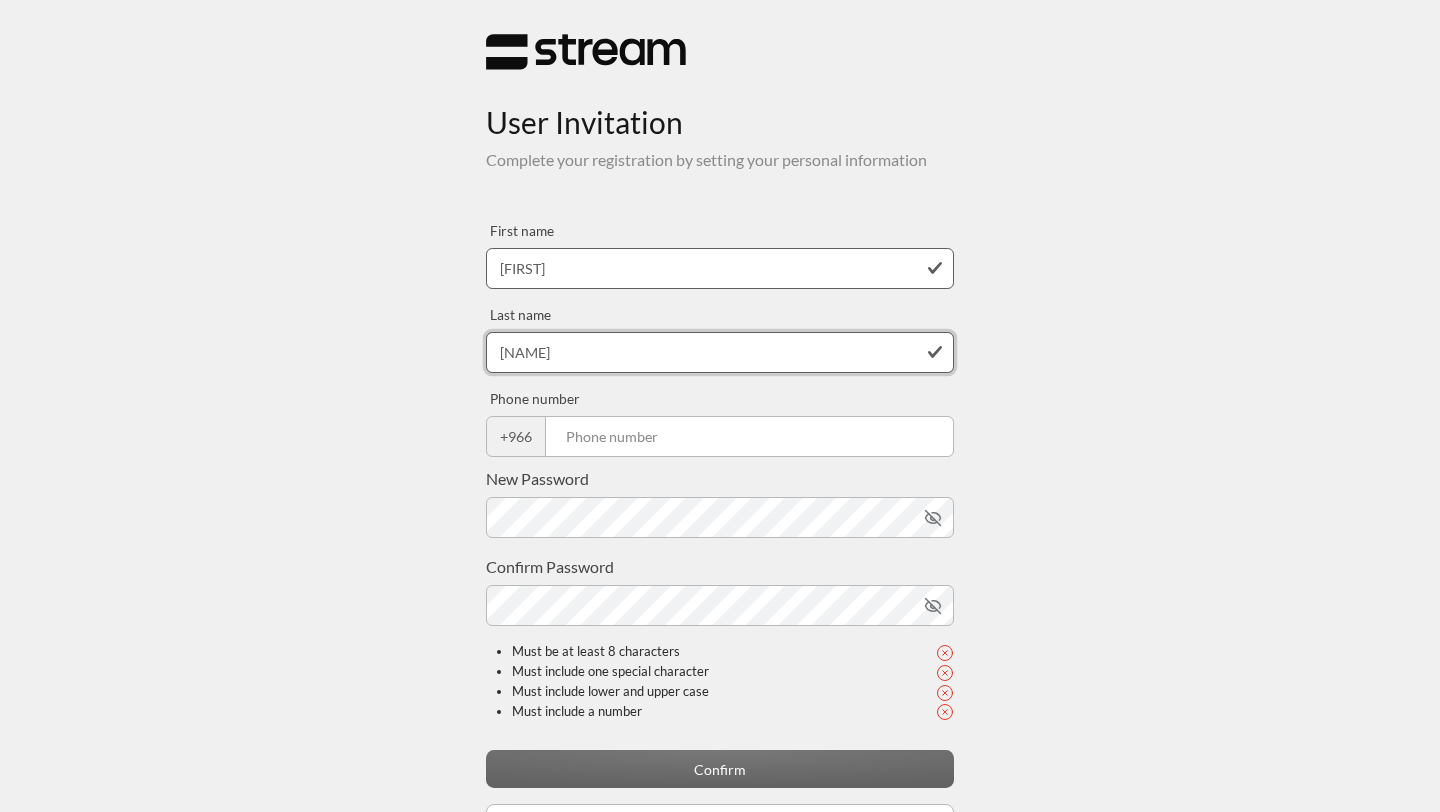 type on "[LAST]" 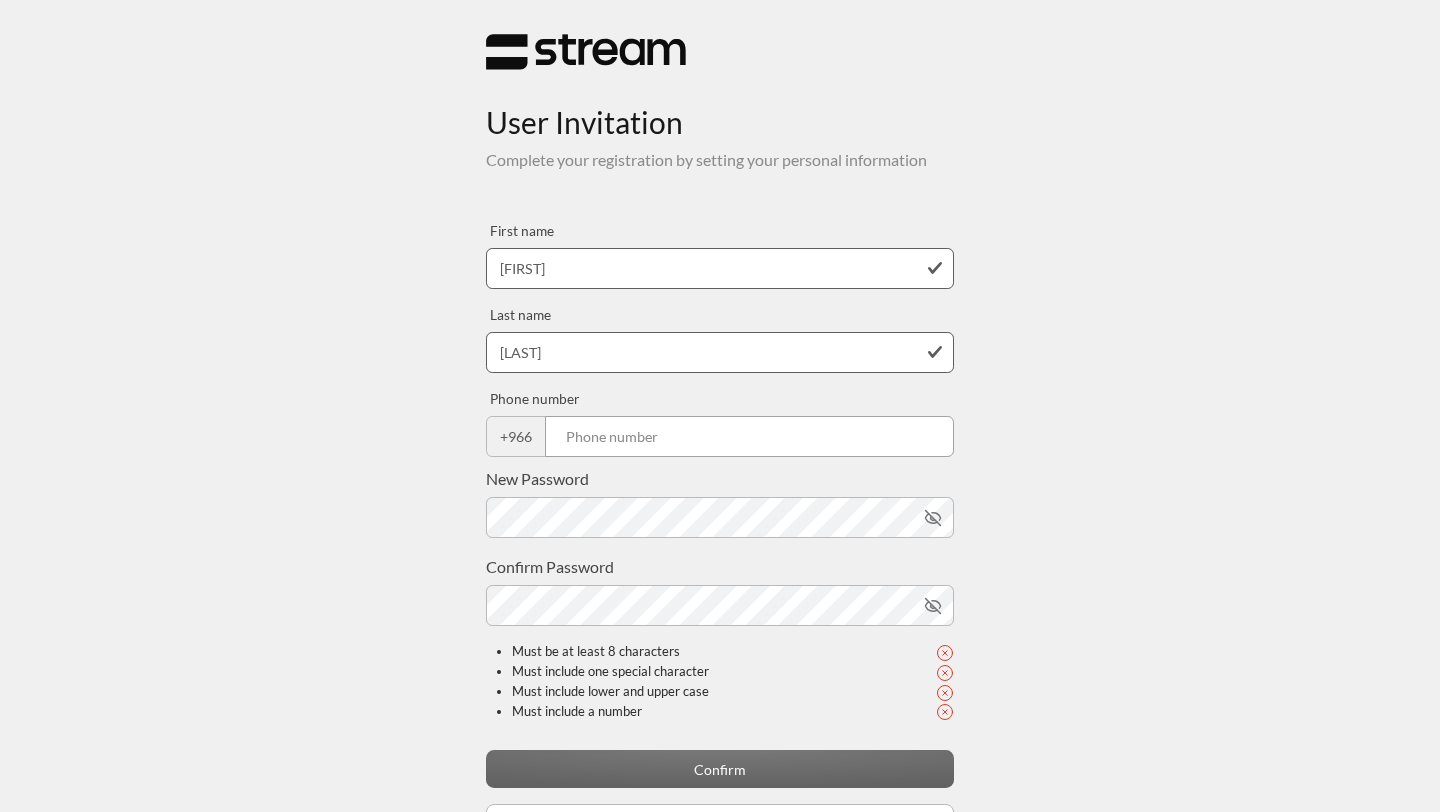 click at bounding box center (749, 436) 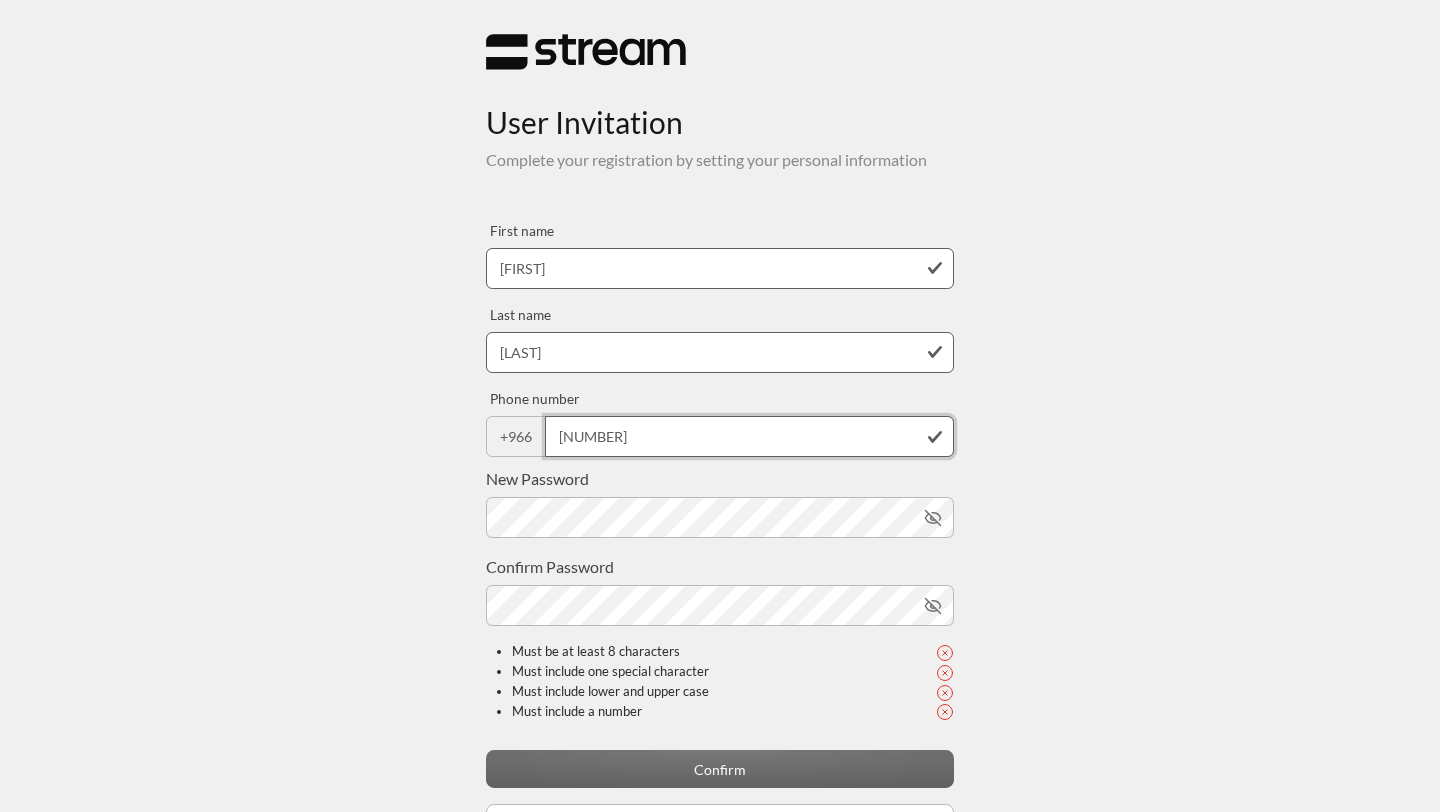 type on "[NUMBER]" 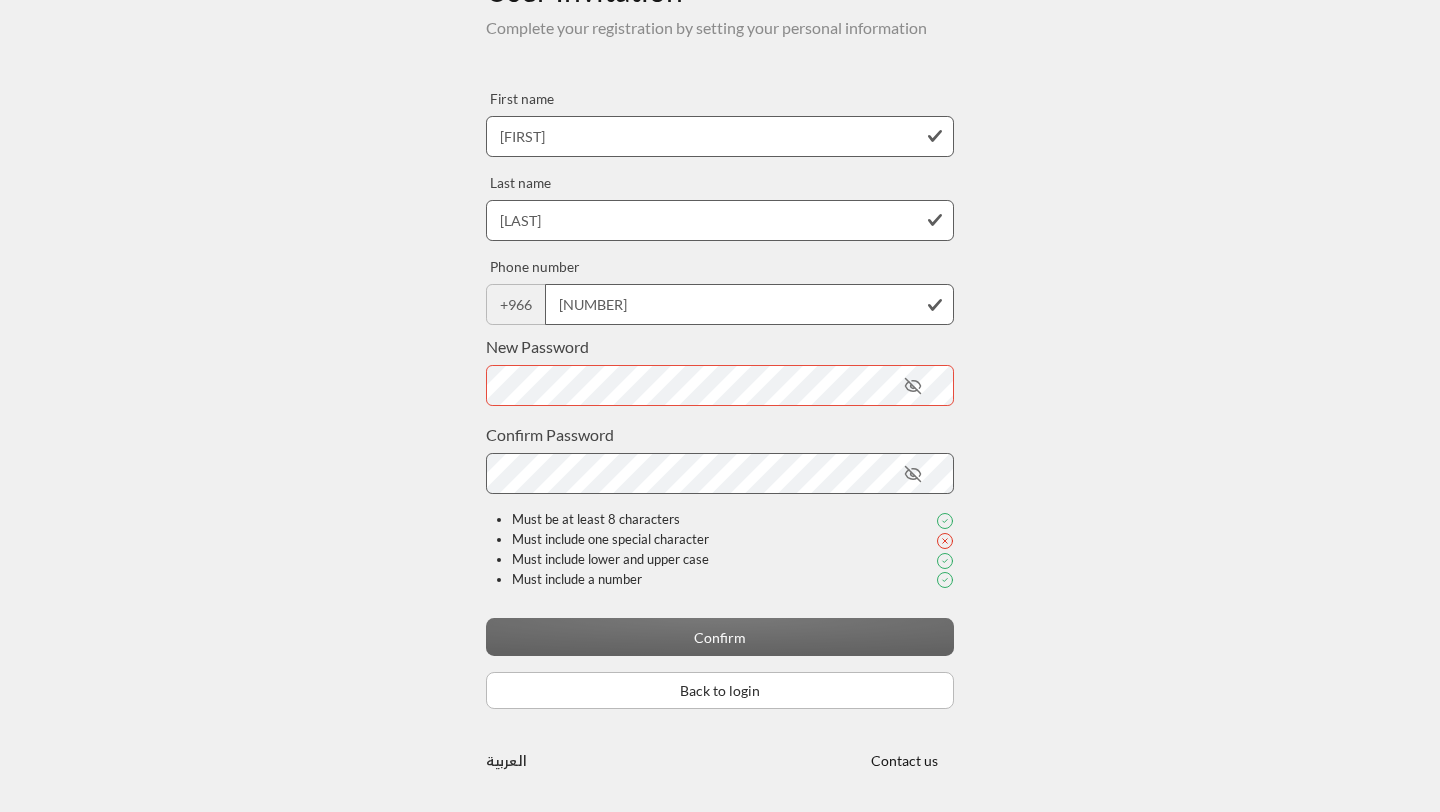 scroll, scrollTop: 133, scrollLeft: 0, axis: vertical 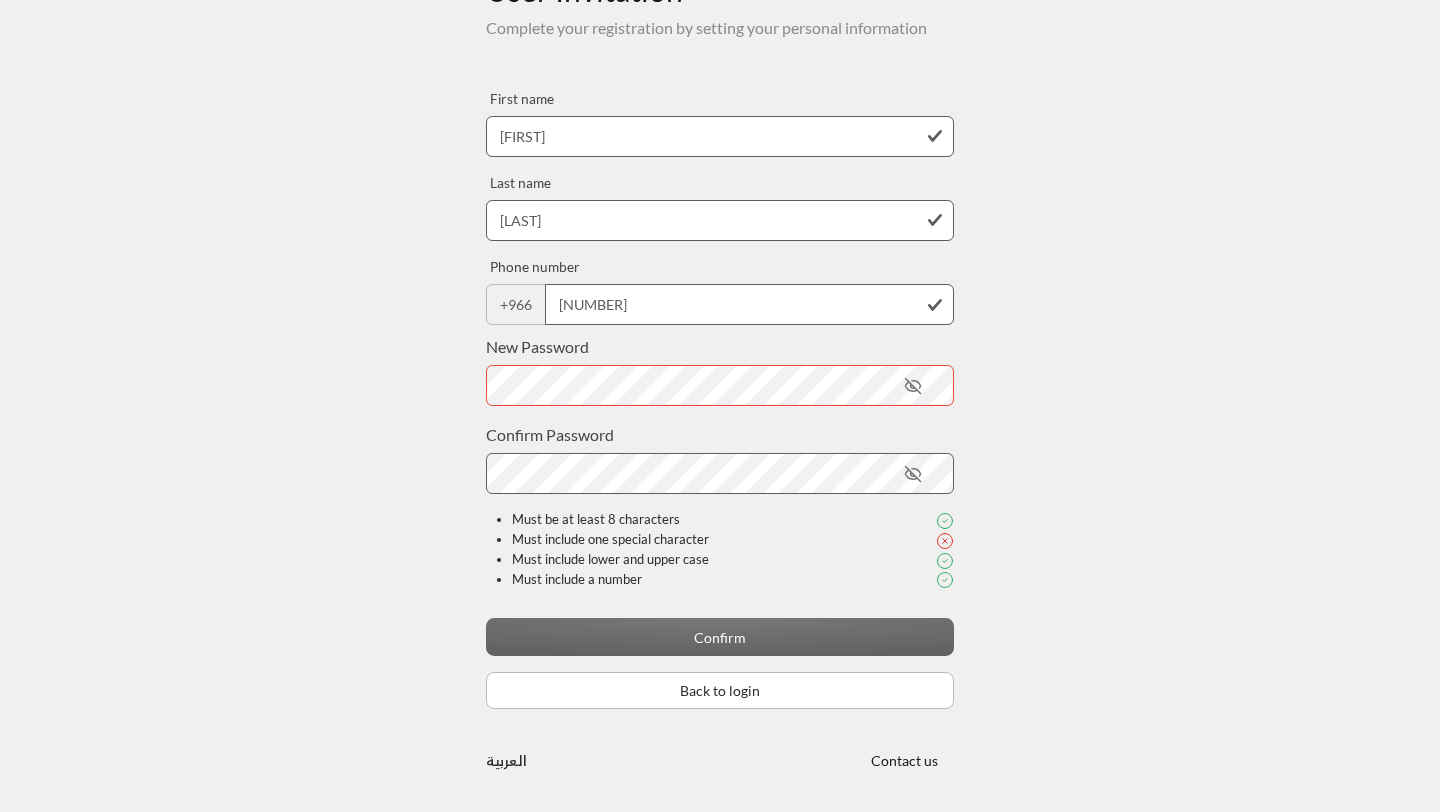 click on "Confirm" at bounding box center (720, 636) 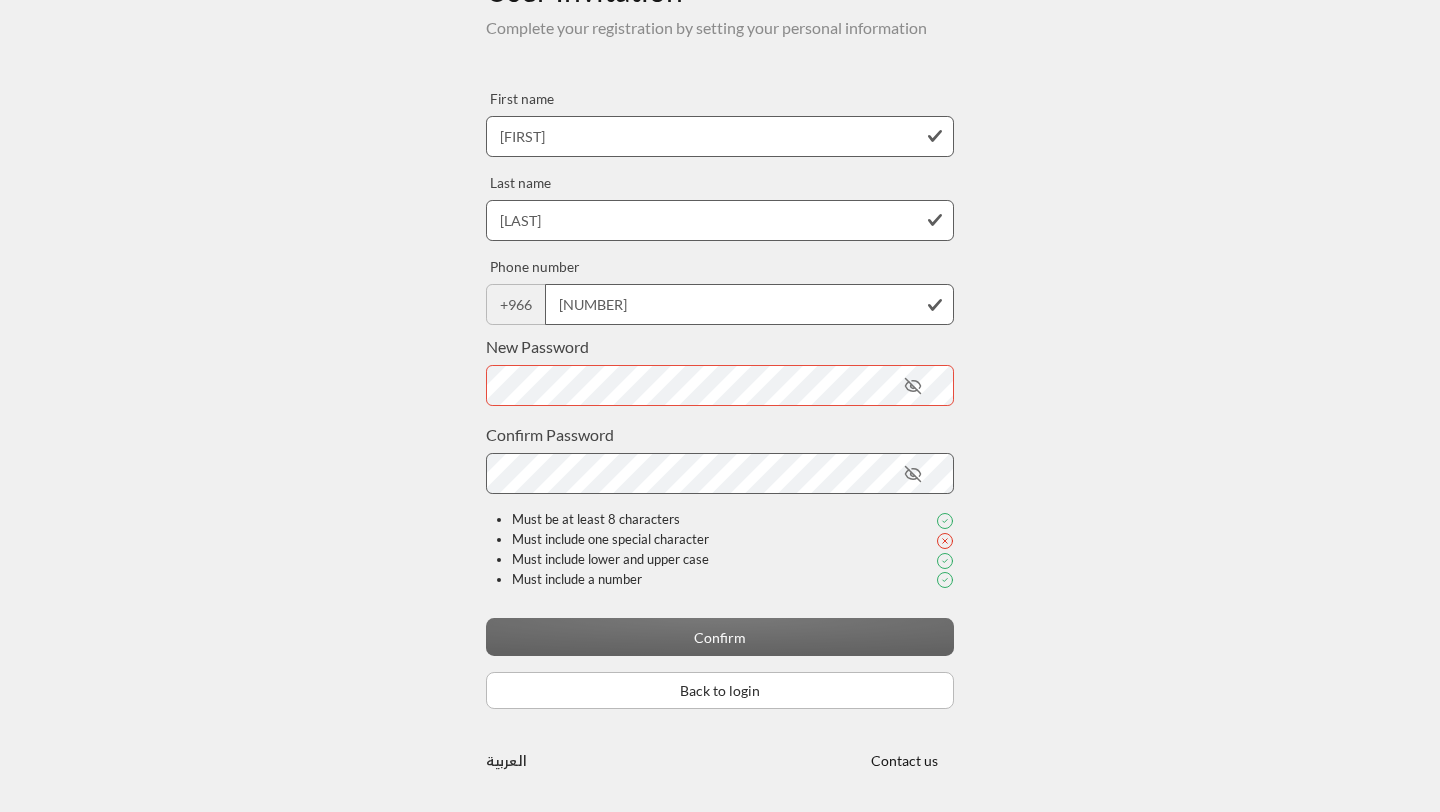click on "Confirm" at bounding box center (720, 636) 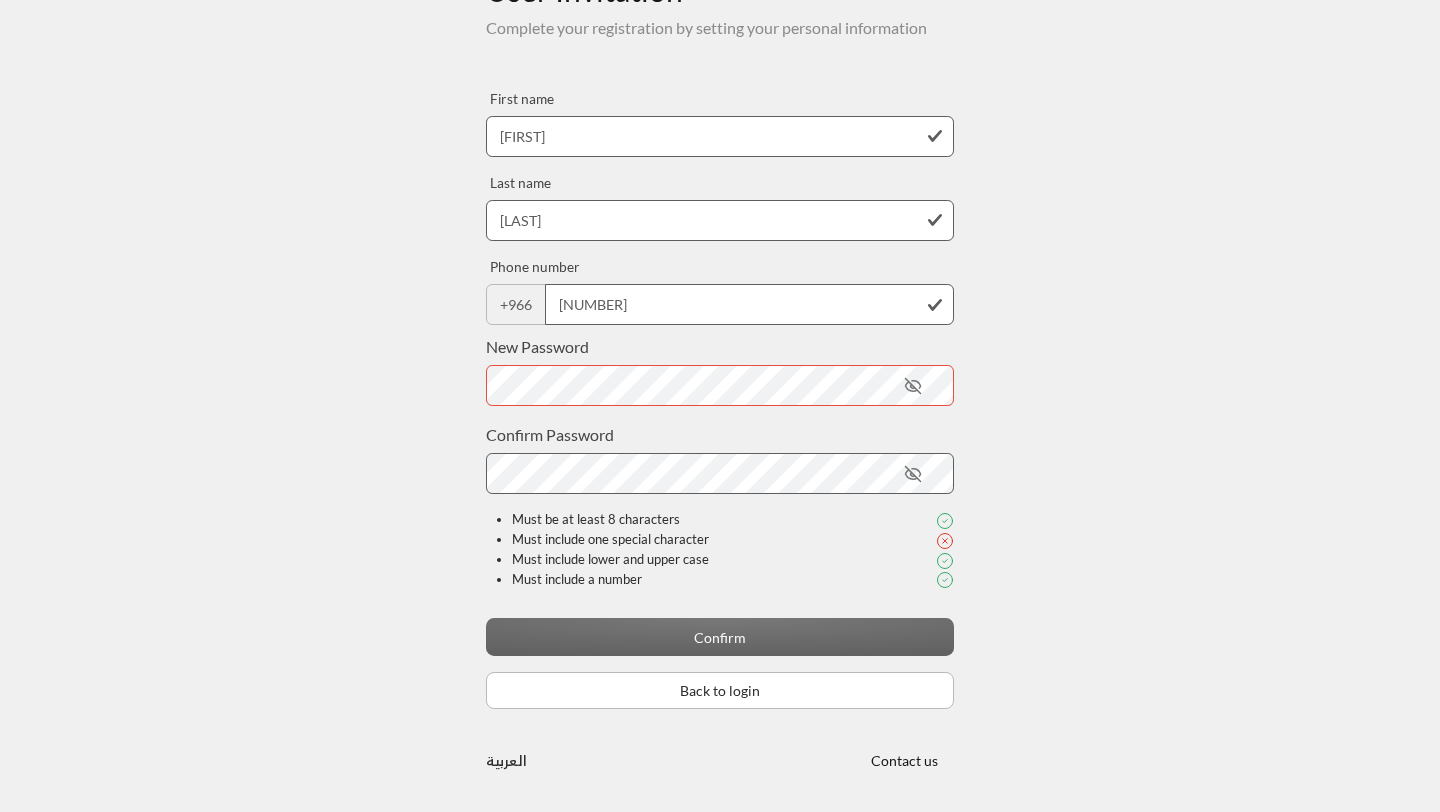 click 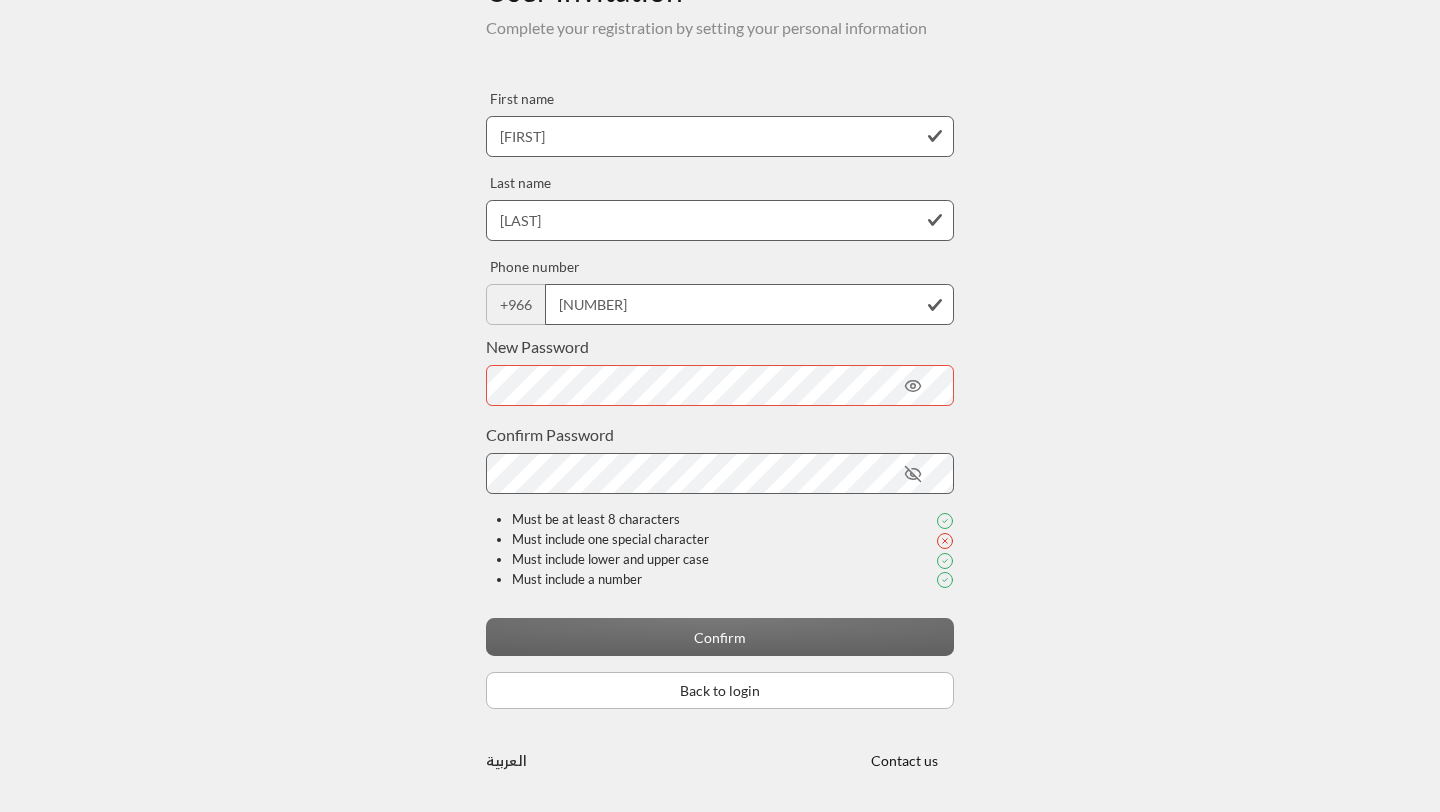 click 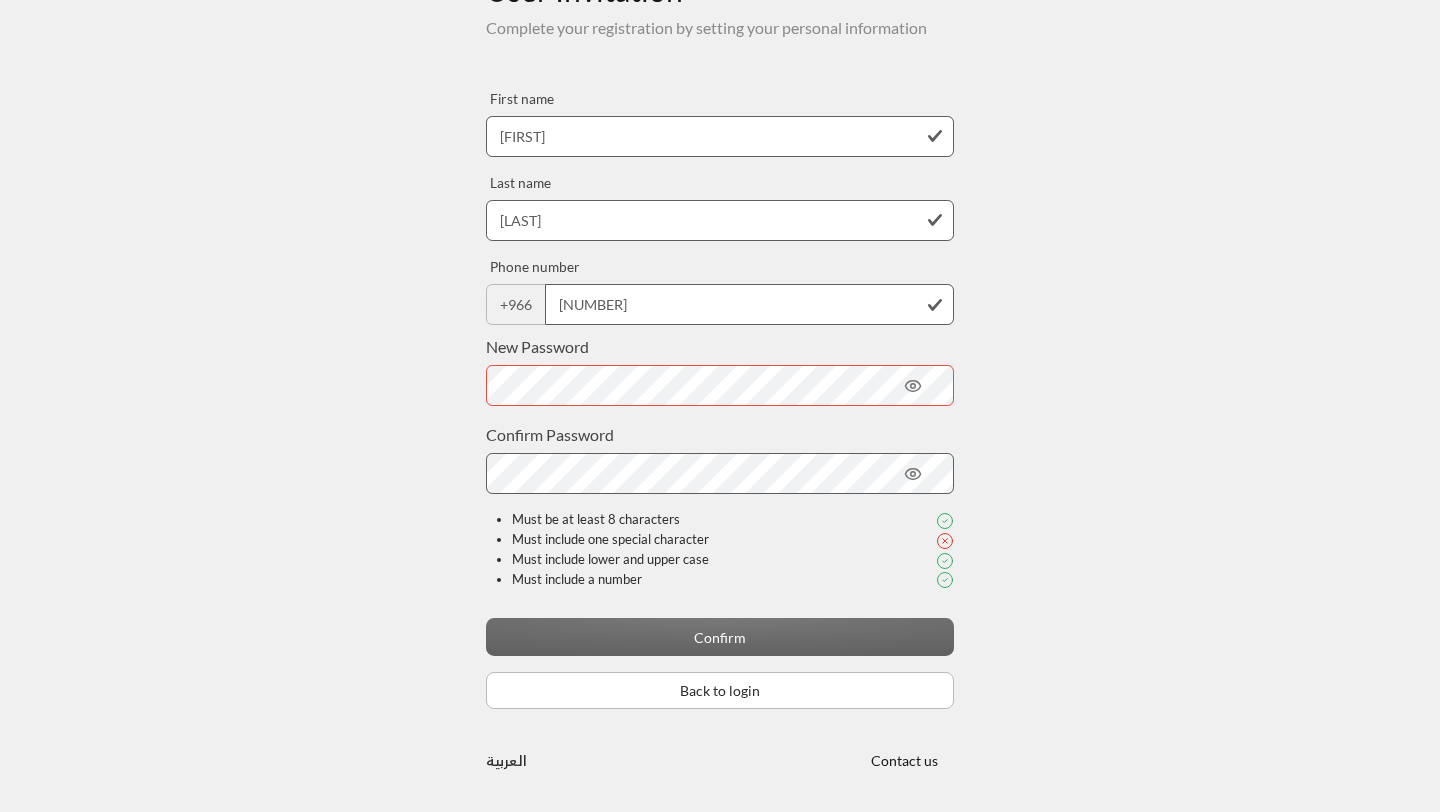 click on "Confirm" at bounding box center [720, 636] 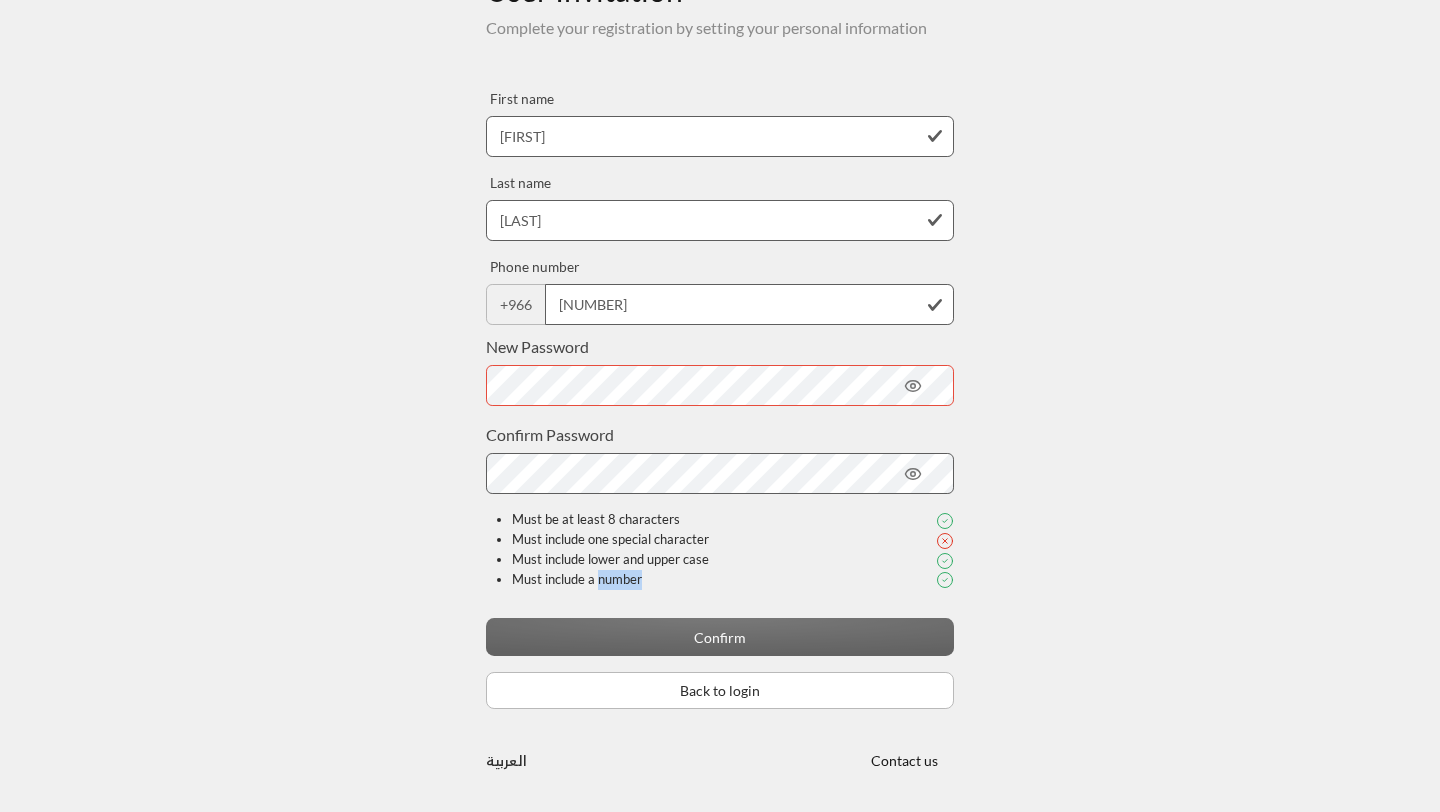 click on "Confirm" at bounding box center [720, 636] 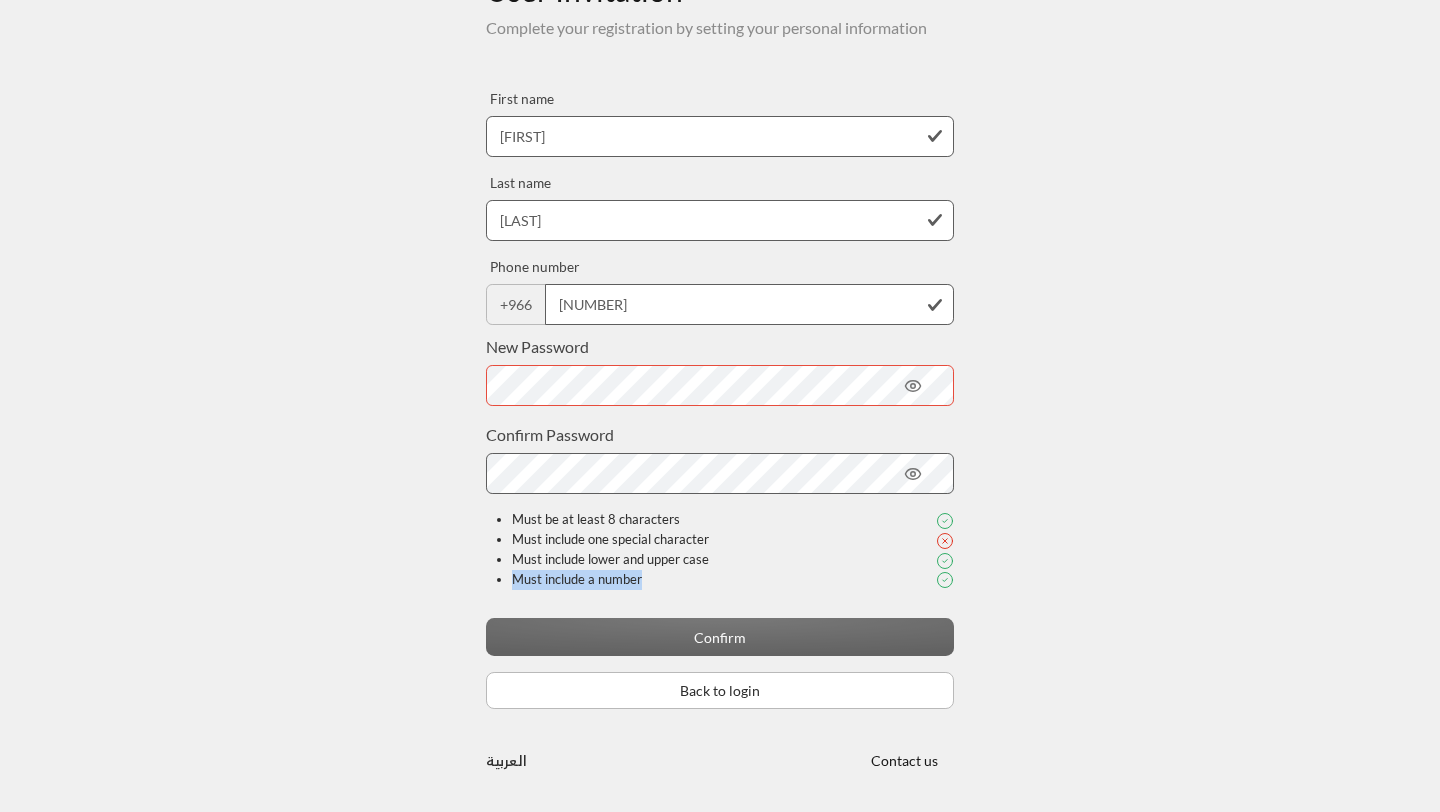 click on "Confirm" at bounding box center [720, 636] 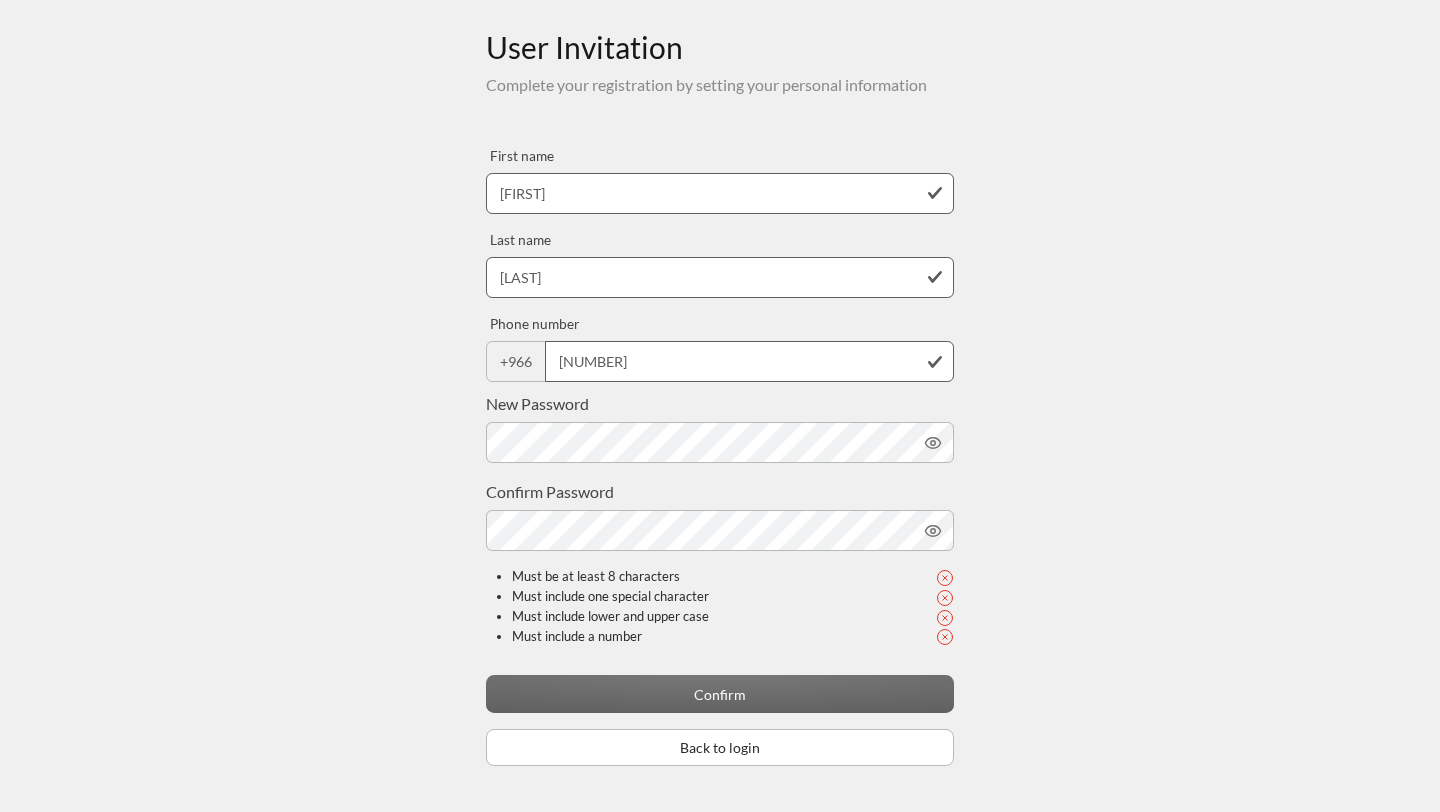 scroll, scrollTop: 0, scrollLeft: 0, axis: both 